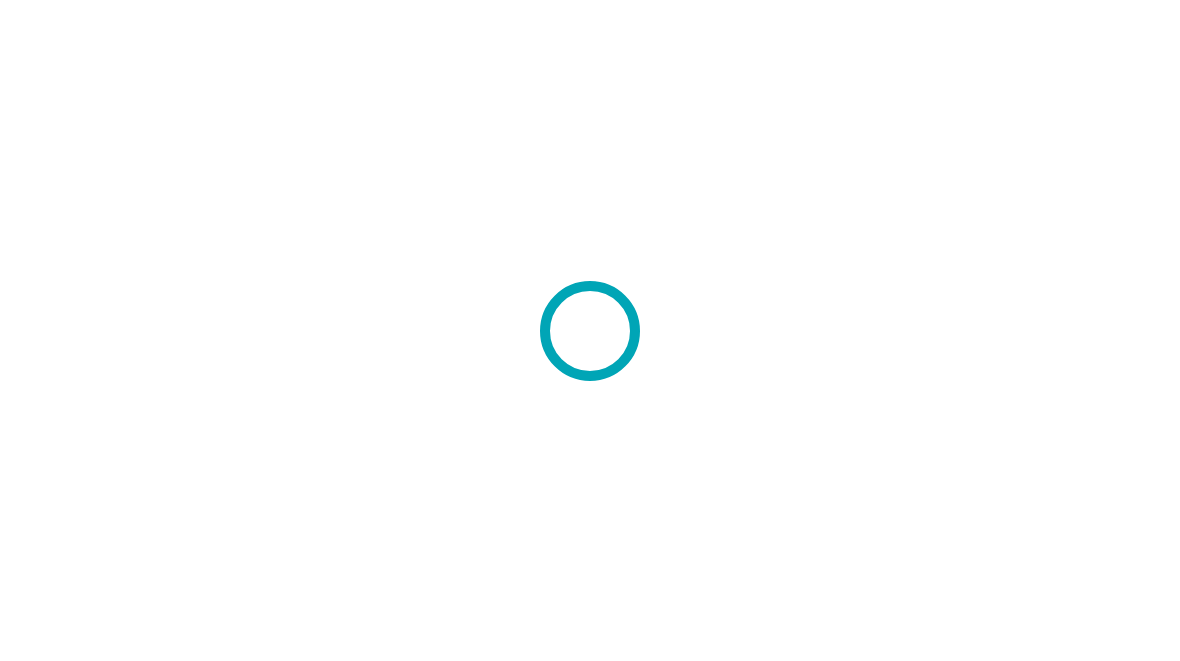 scroll, scrollTop: 0, scrollLeft: 0, axis: both 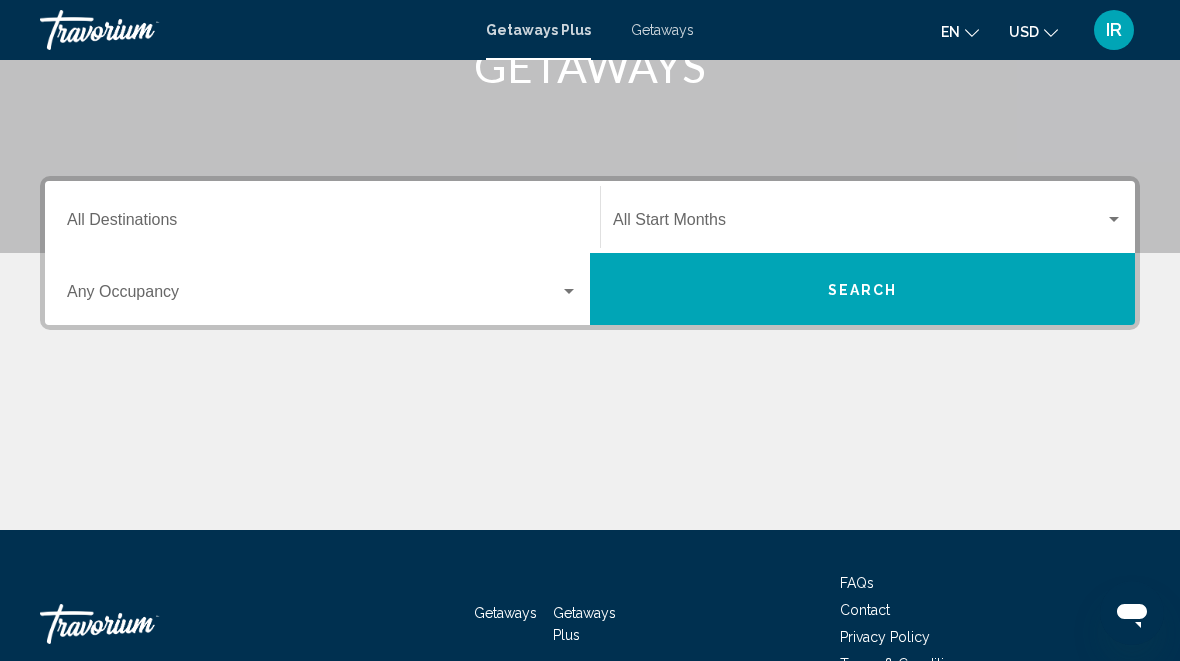 click at bounding box center [569, 291] 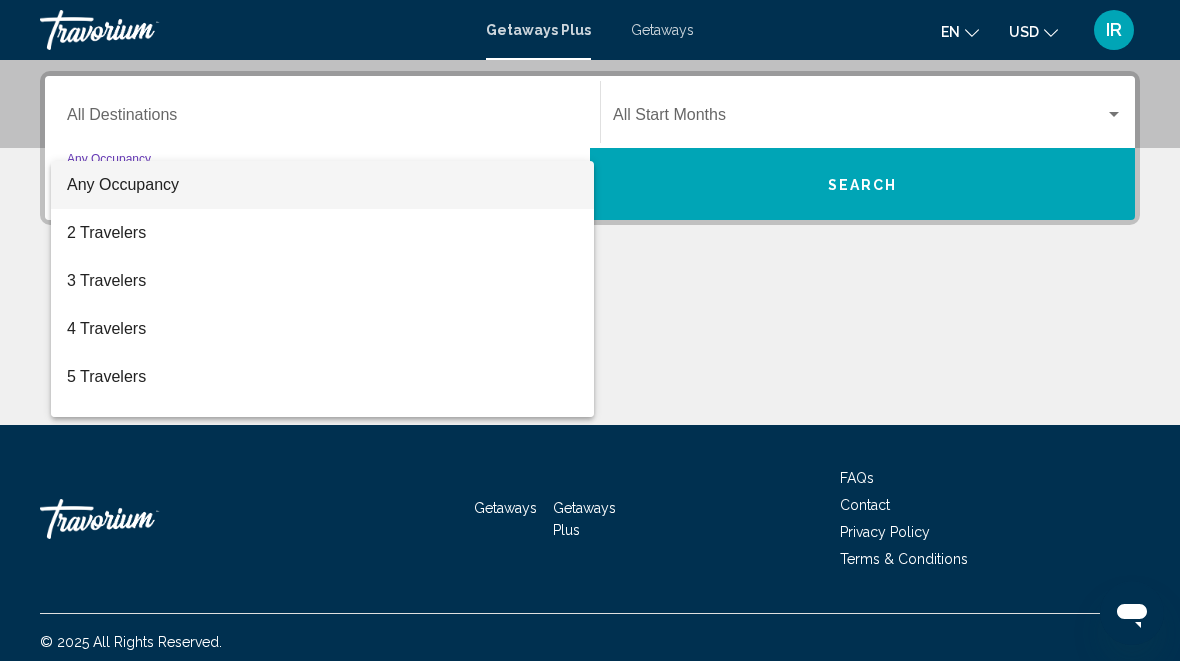 scroll, scrollTop: 458, scrollLeft: 0, axis: vertical 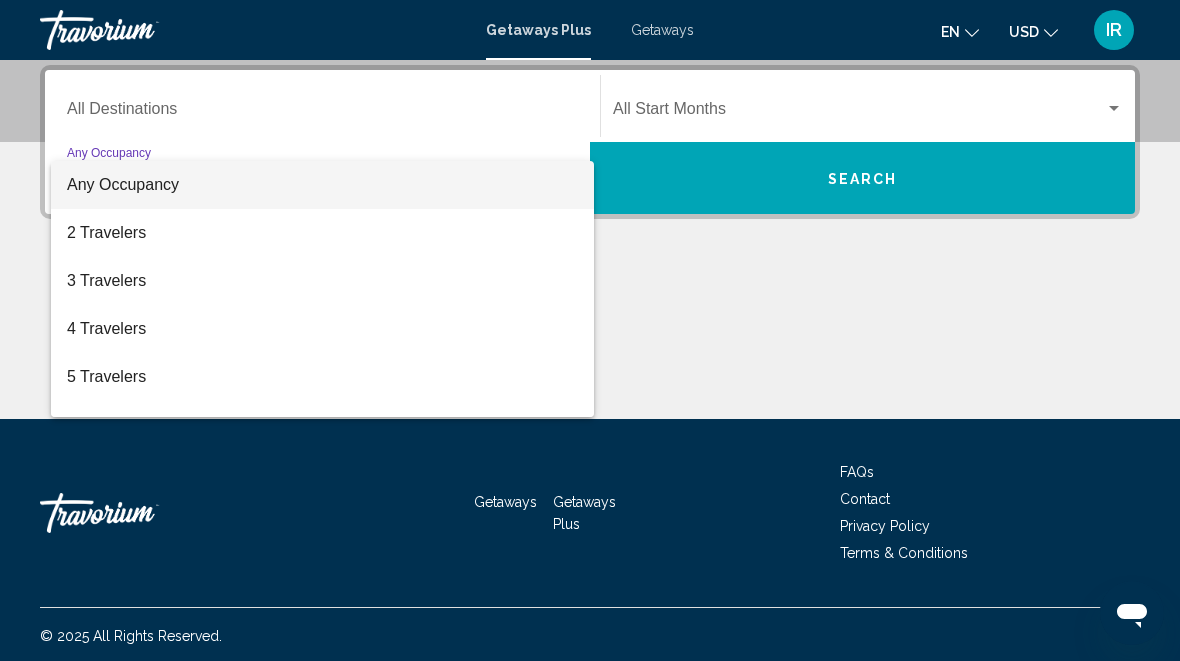 click at bounding box center [590, 330] 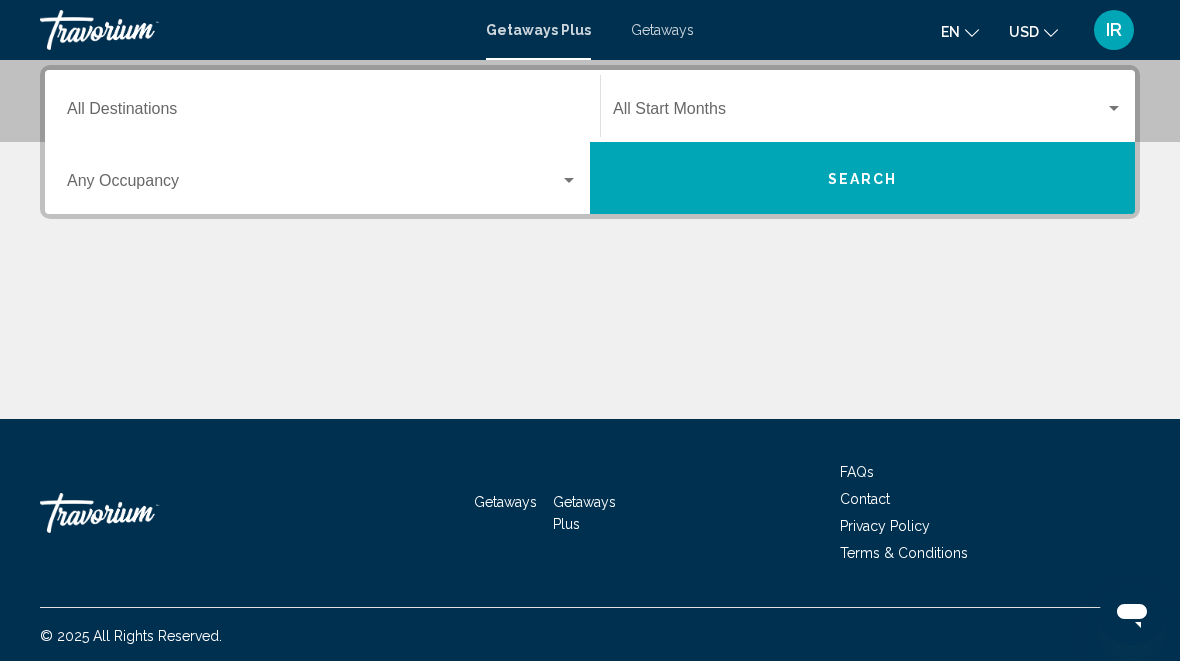 click on "Start Month All Start Months" 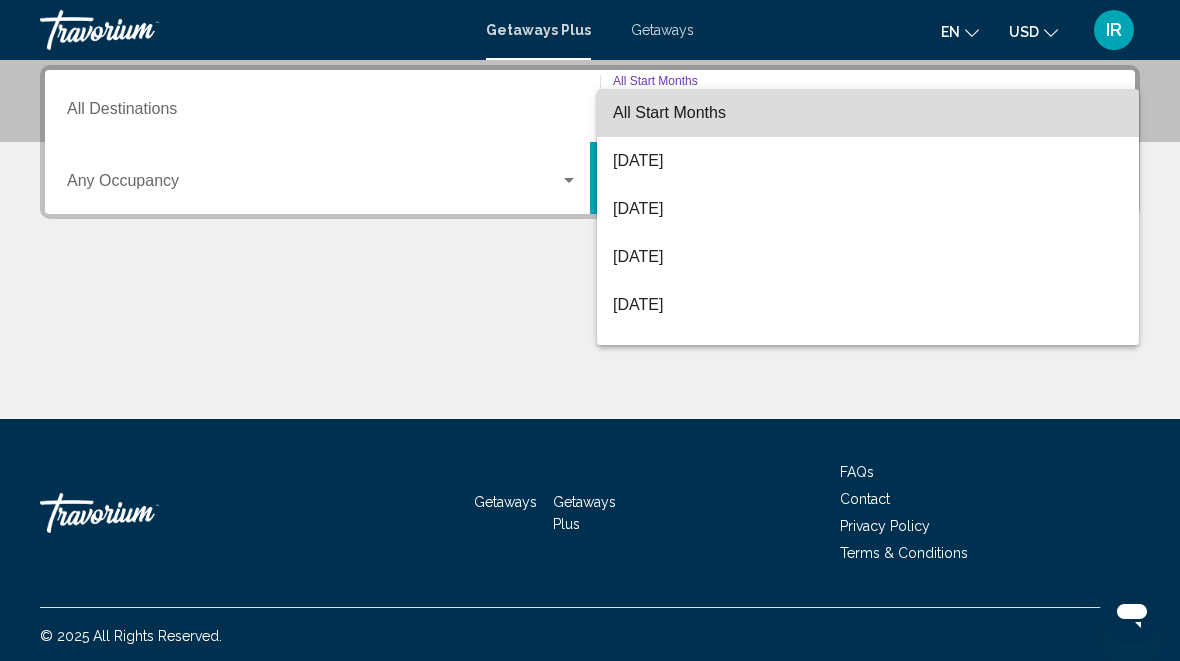 click on "All Start Months" at bounding box center [868, 113] 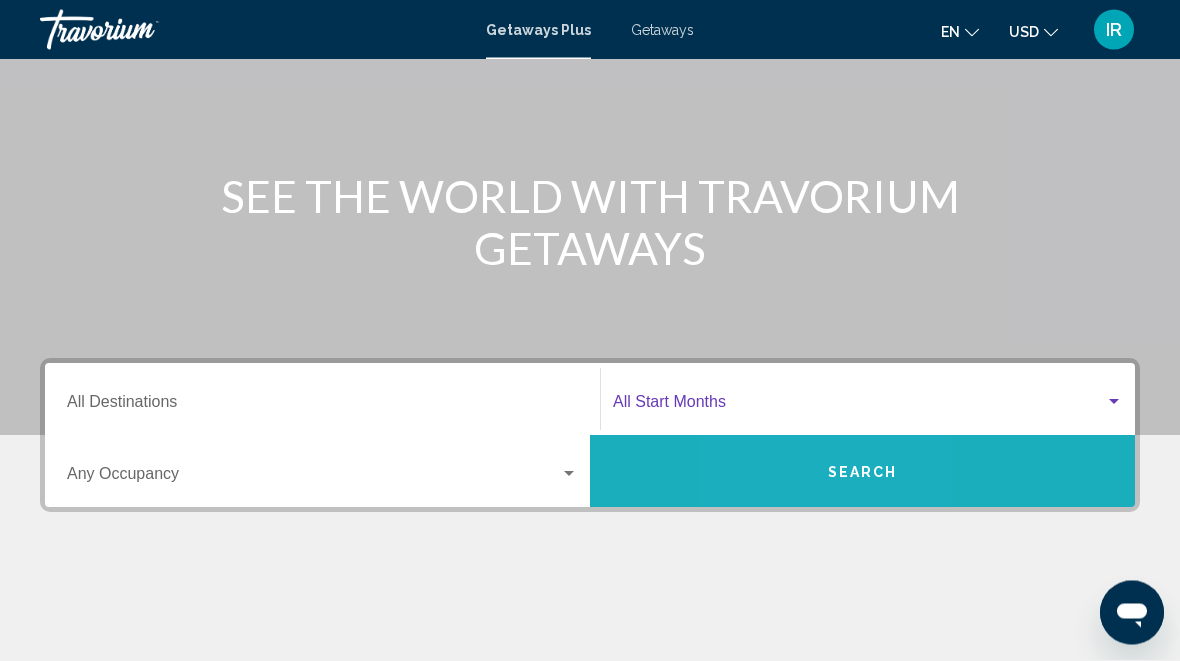 scroll, scrollTop: 0, scrollLeft: 0, axis: both 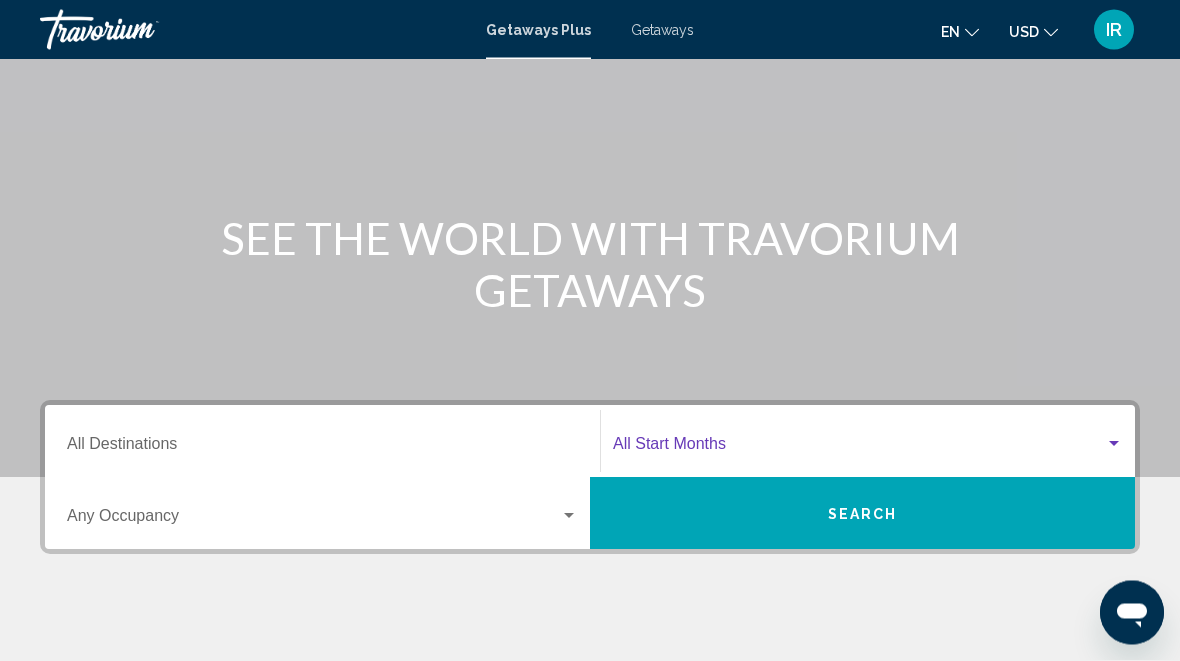 click on "Start Month All Start Months" 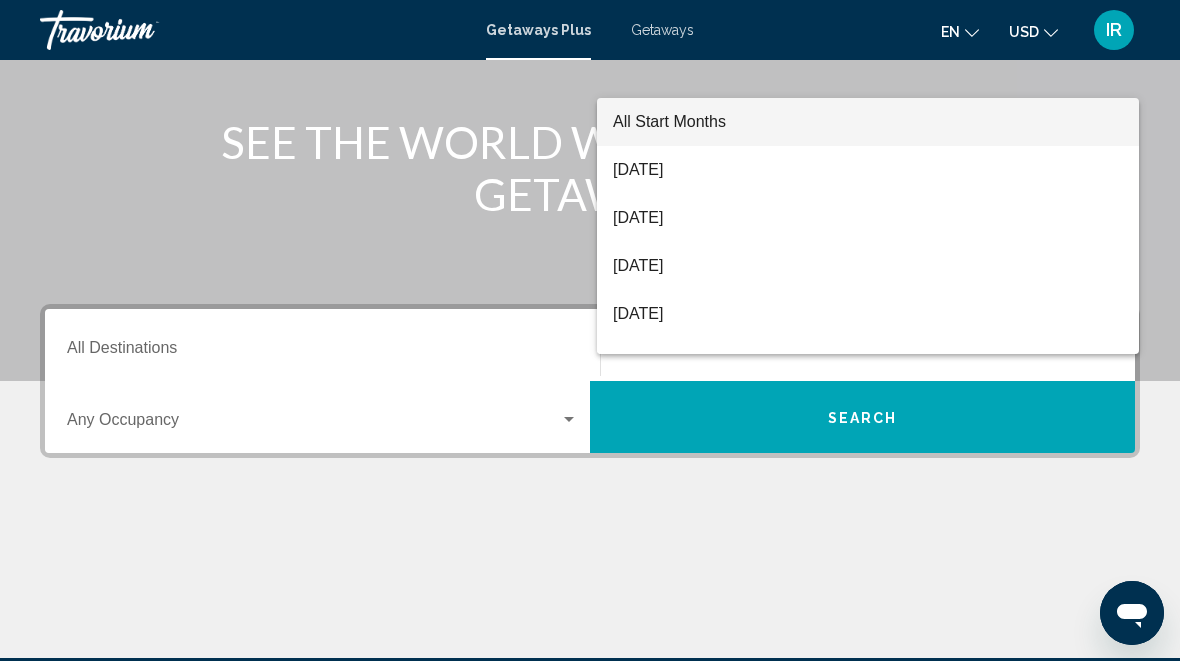 scroll, scrollTop: 221, scrollLeft: 0, axis: vertical 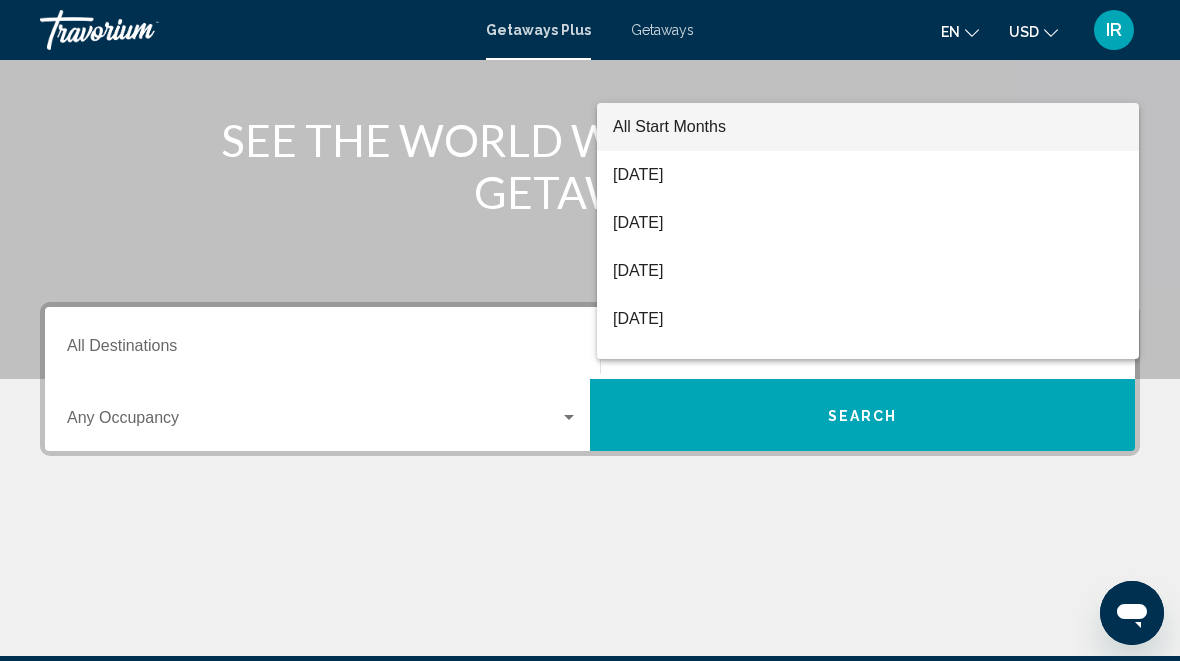 click at bounding box center (590, 330) 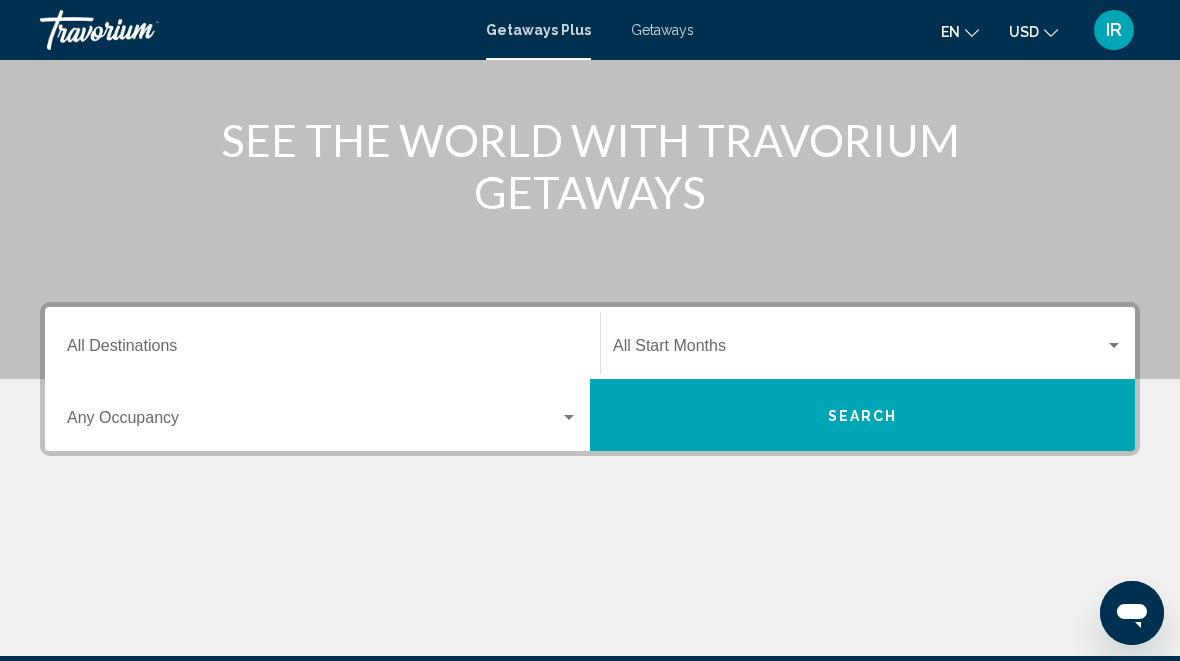 click on "Destination All Destinations" at bounding box center (322, 350) 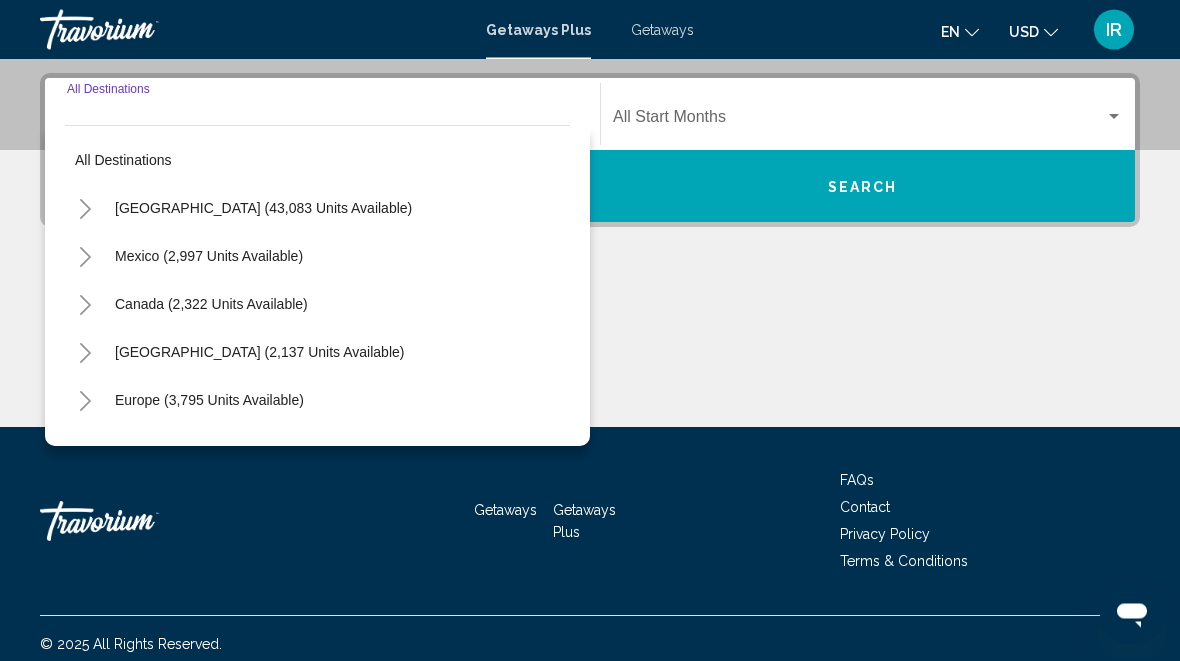 scroll, scrollTop: 458, scrollLeft: 0, axis: vertical 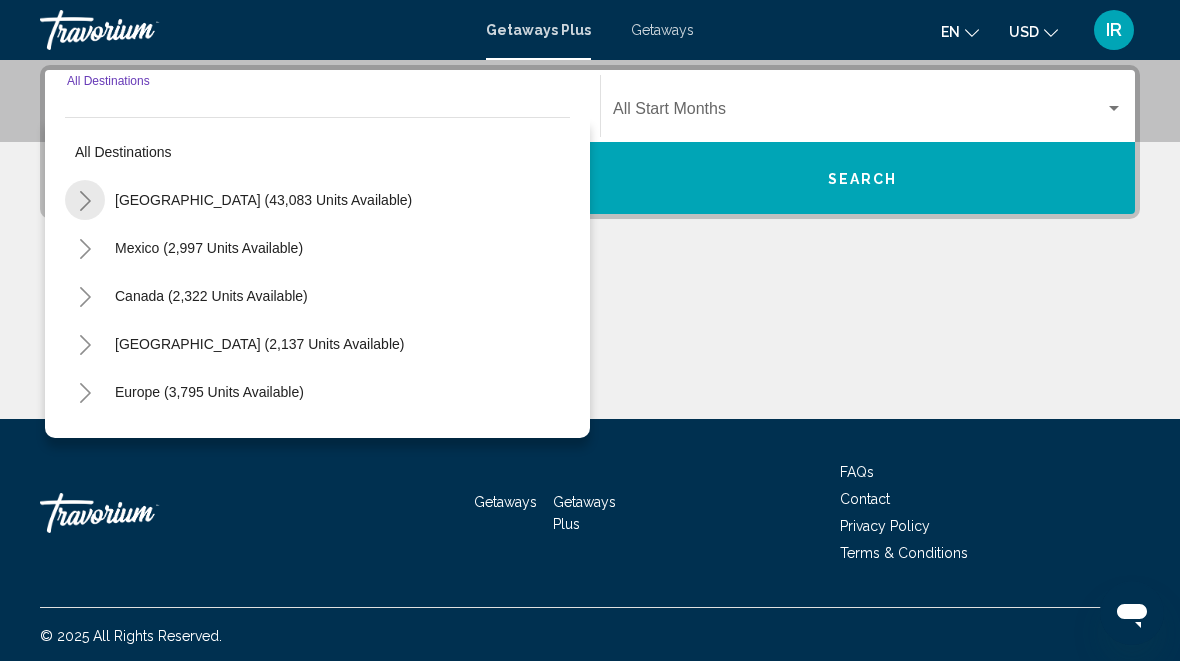 click 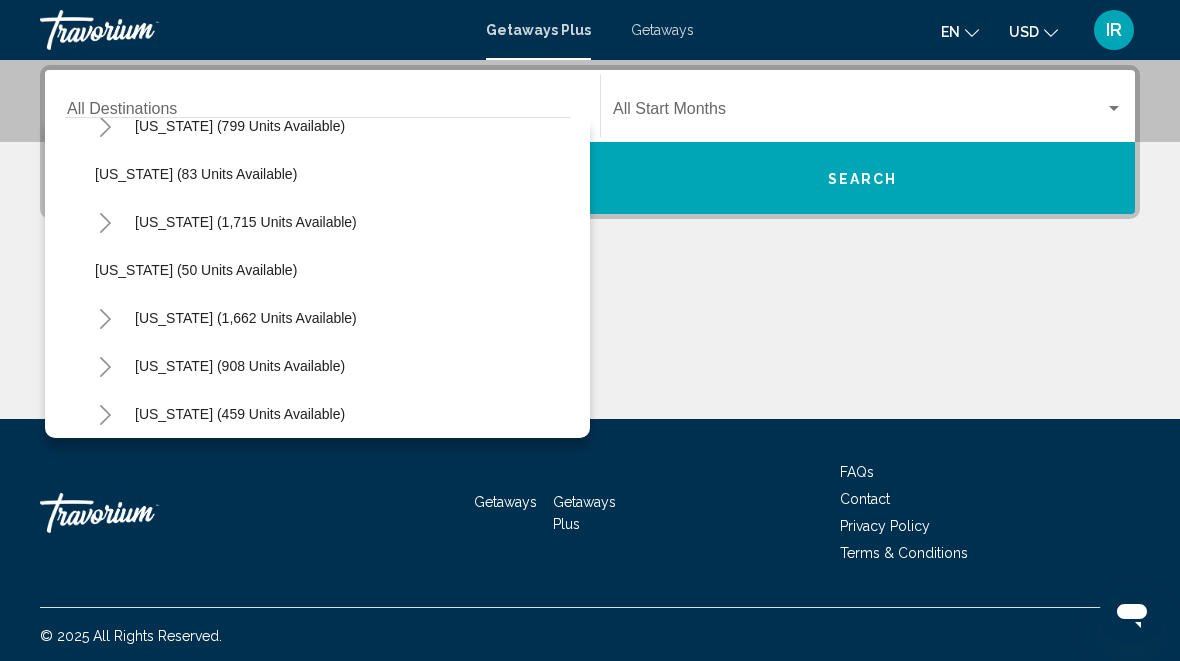 scroll, scrollTop: 1321, scrollLeft: 0, axis: vertical 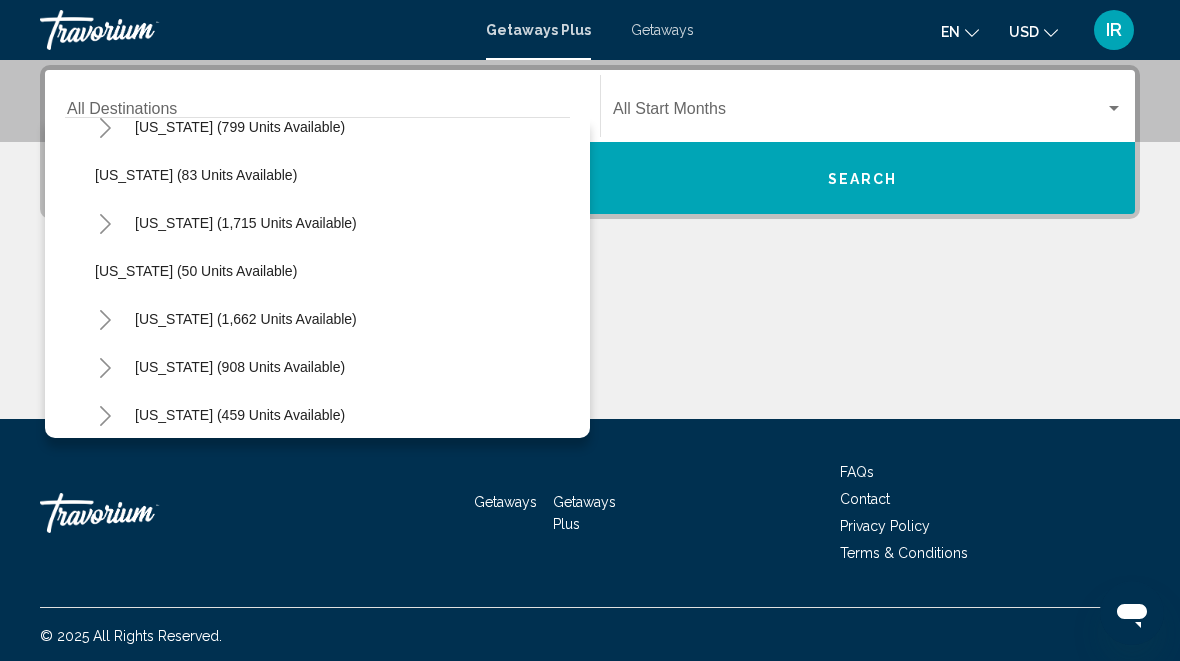 click on "[US_STATE] (83 units available)" 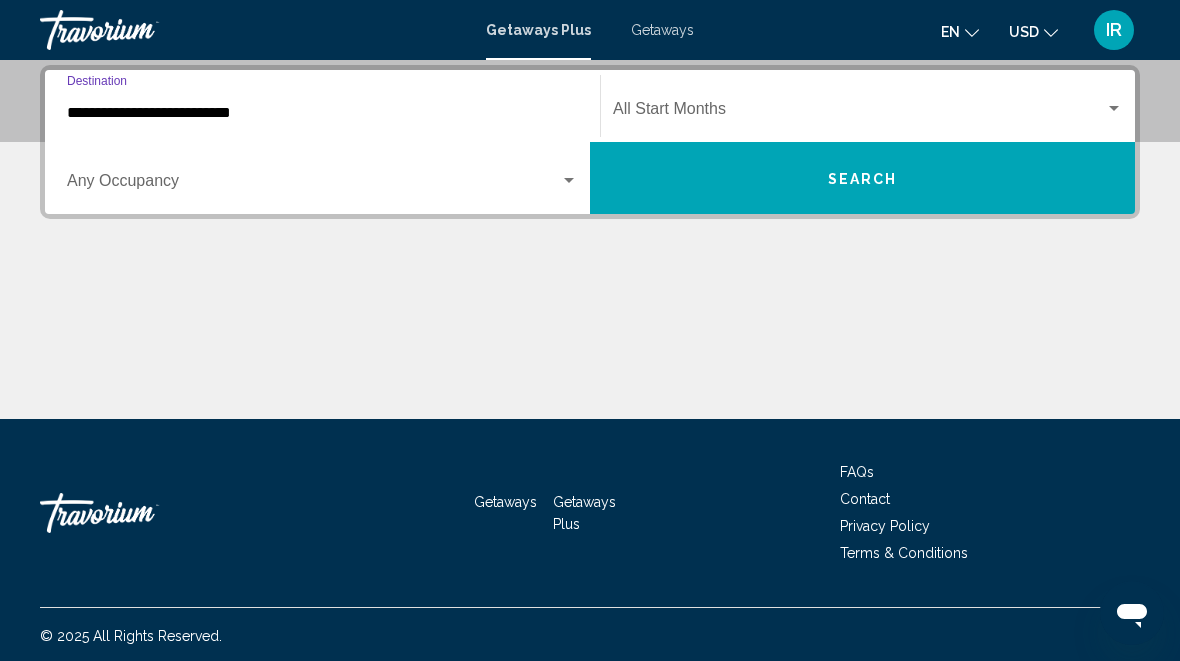 click on "Search" at bounding box center [862, 178] 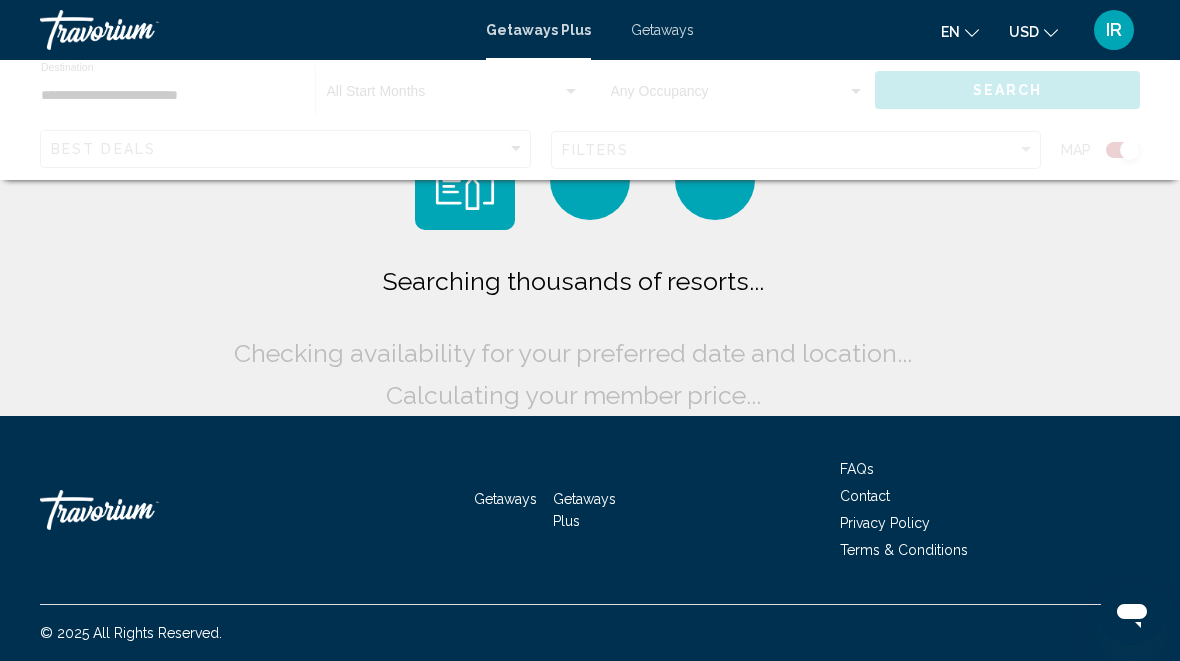 scroll, scrollTop: 0, scrollLeft: 0, axis: both 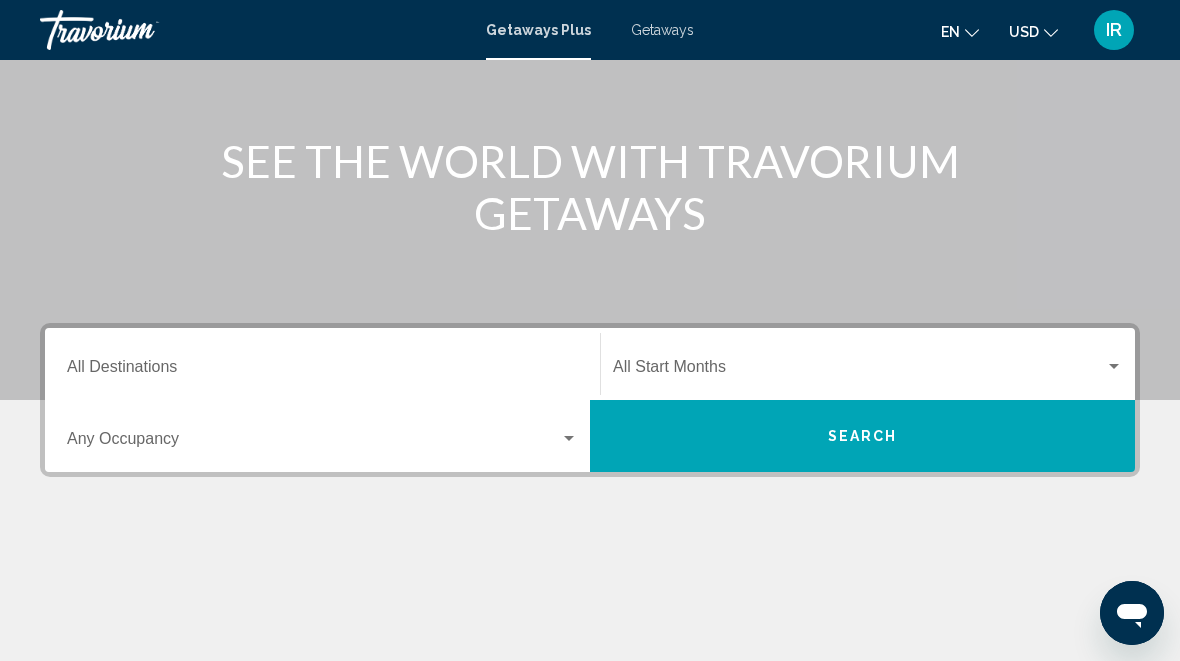 click on "Destination All Destinations" at bounding box center (322, 371) 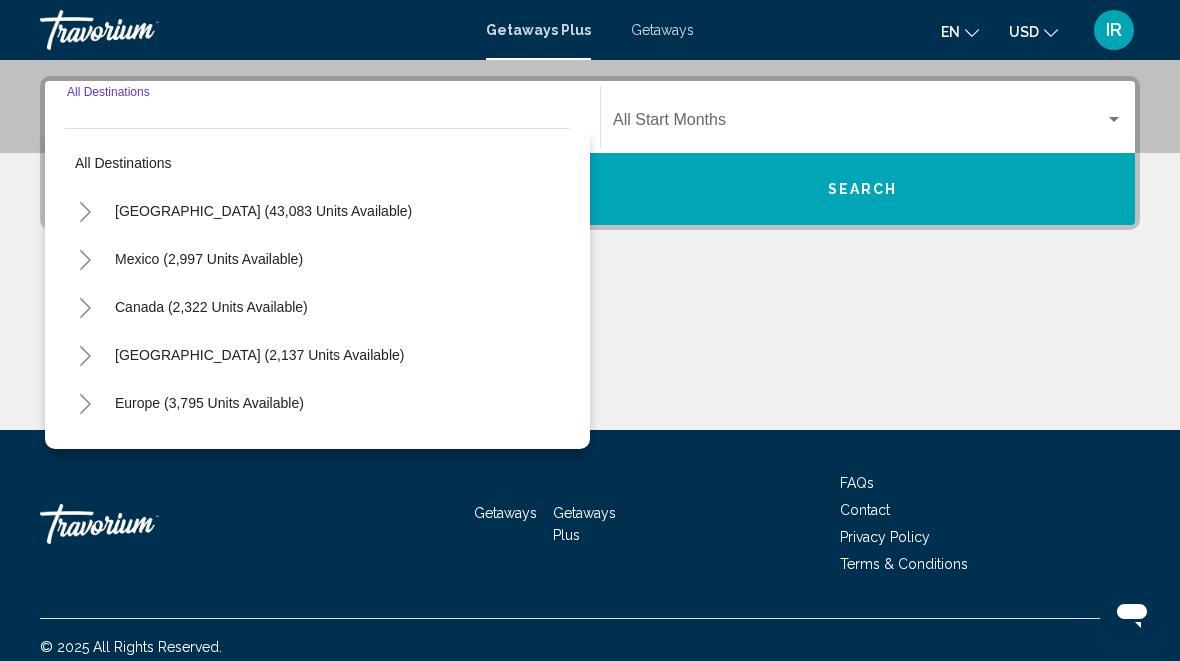scroll, scrollTop: 458, scrollLeft: 0, axis: vertical 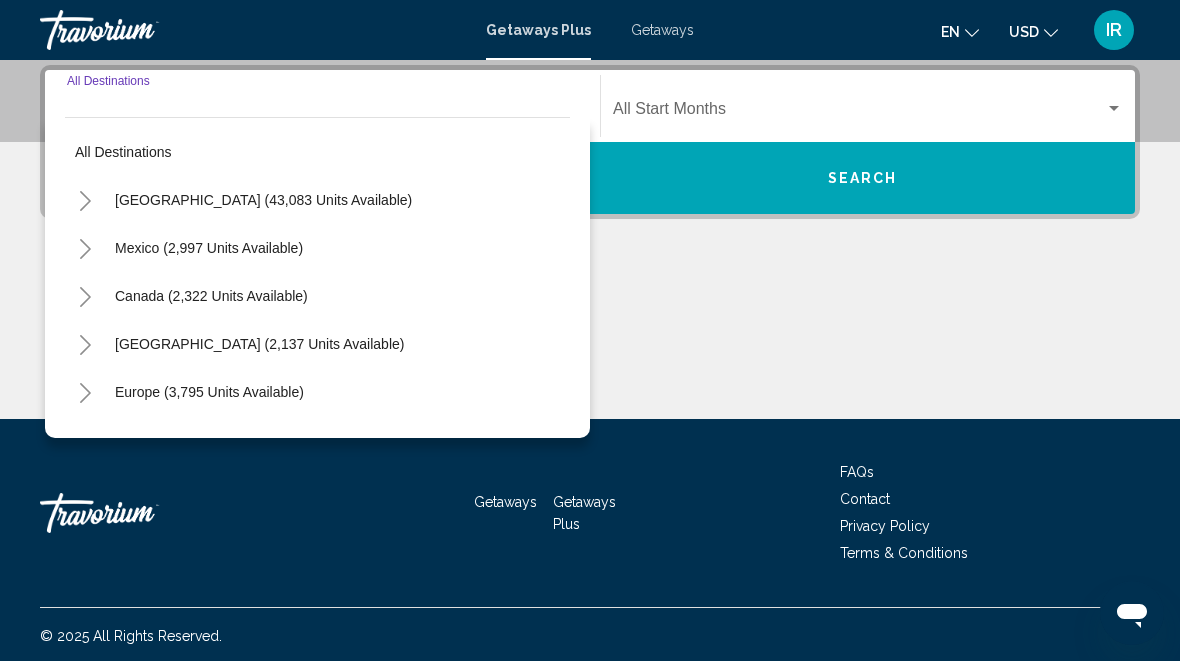 click on "[GEOGRAPHIC_DATA] (43,083 units available)" at bounding box center (209, 248) 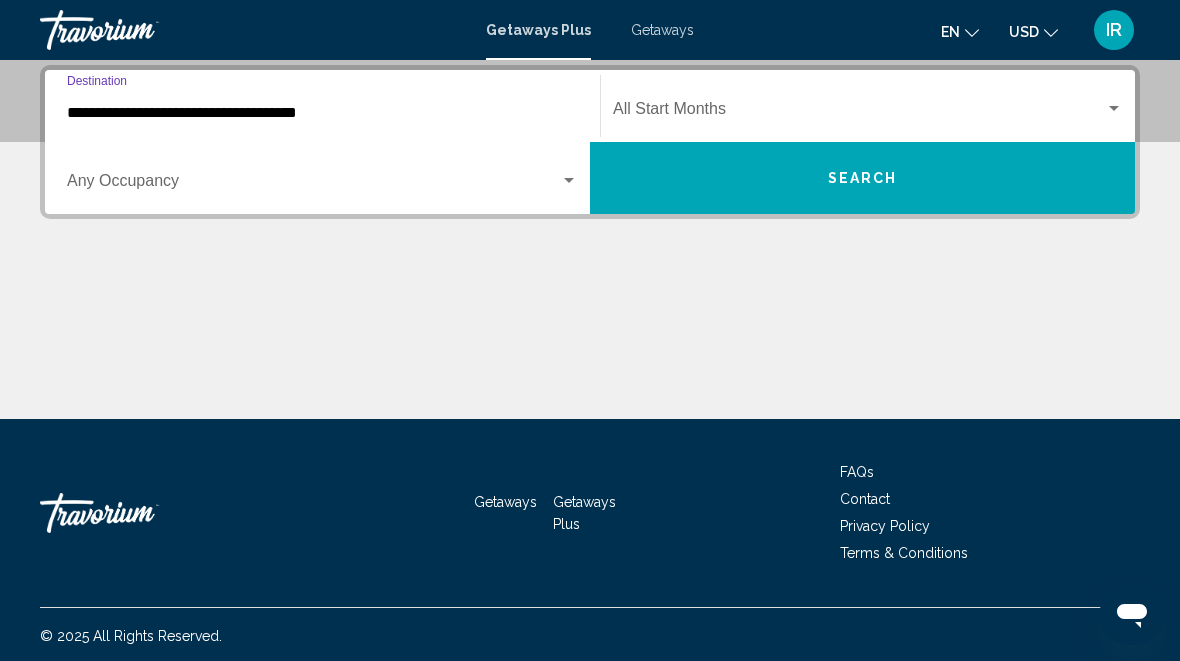click on "**********" at bounding box center [322, 113] 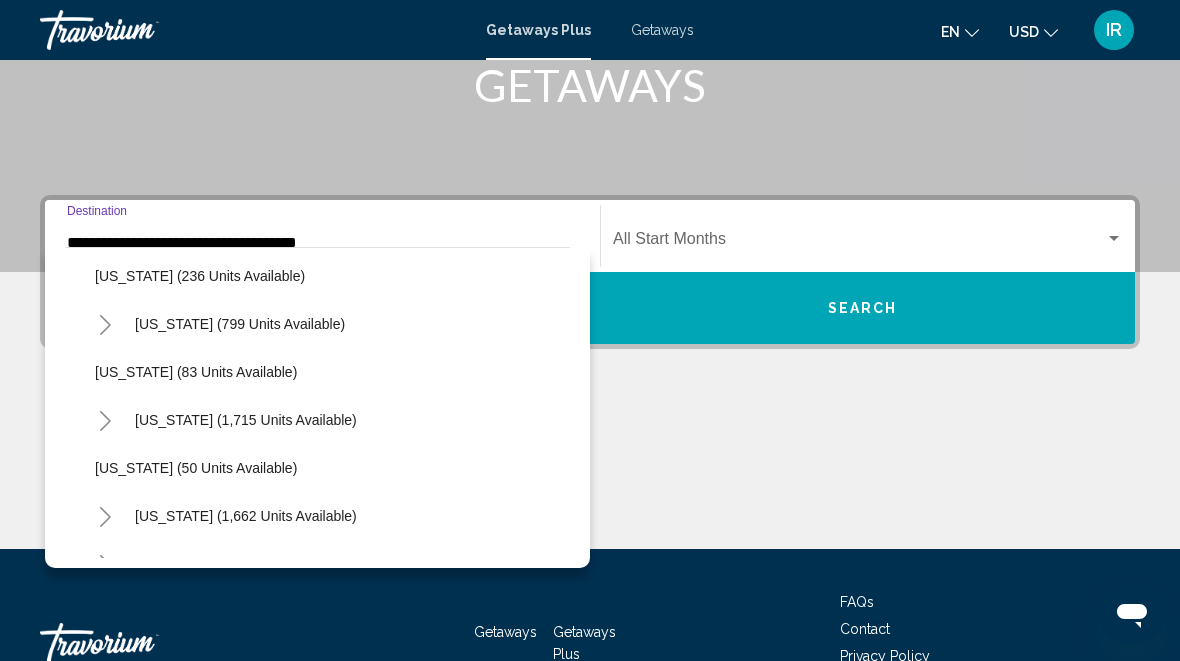 scroll, scrollTop: 1263, scrollLeft: 0, axis: vertical 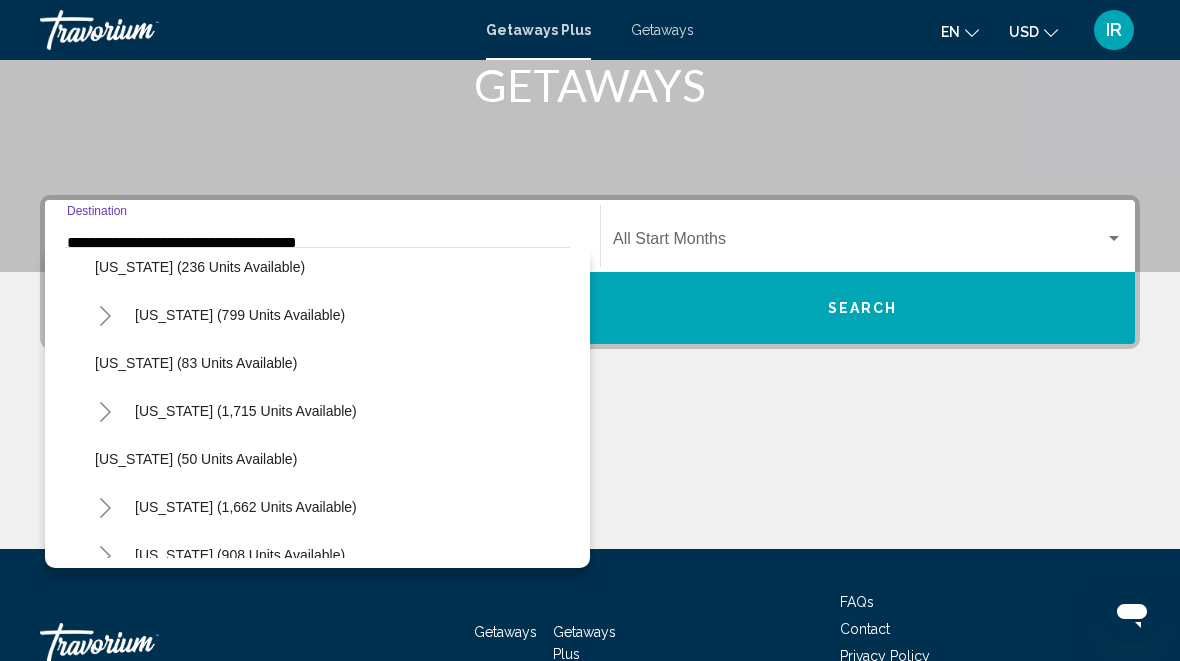 click on "[US_STATE] (83 units available)" 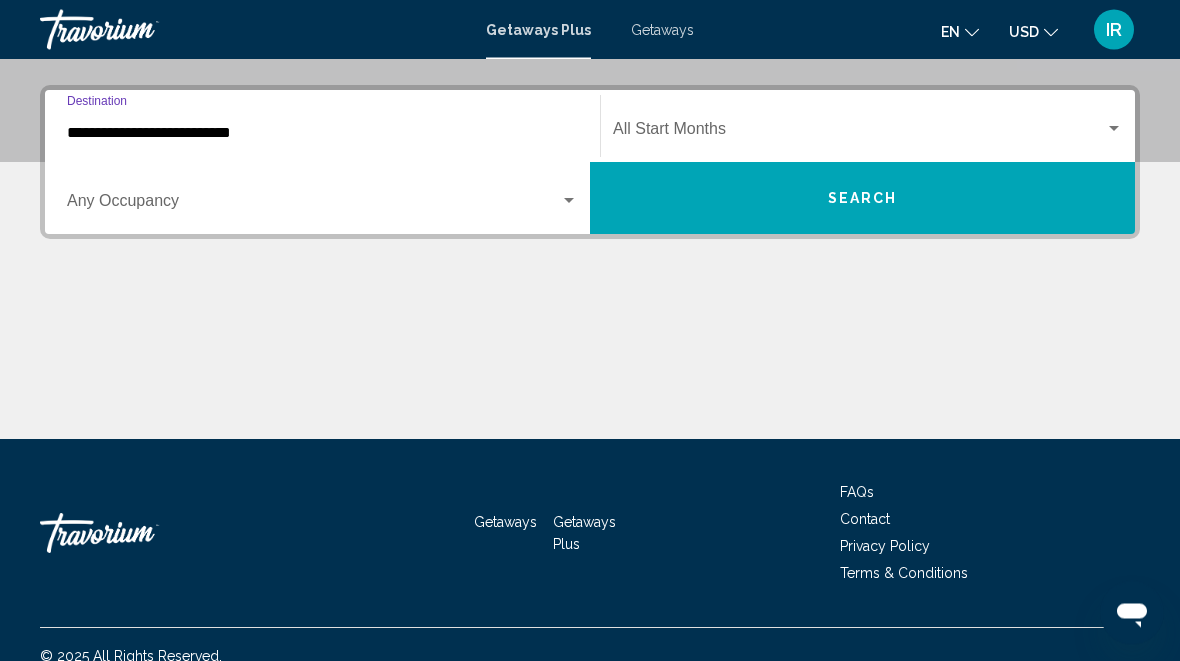 scroll, scrollTop: 457, scrollLeft: 0, axis: vertical 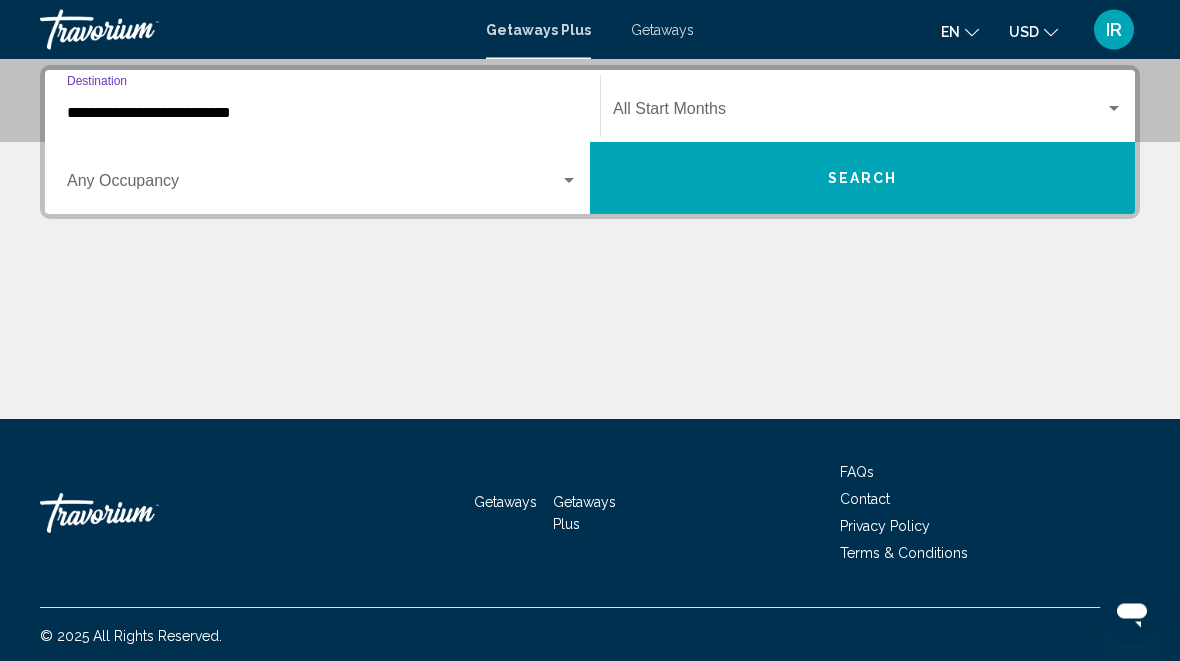 click on "Search" at bounding box center [862, 179] 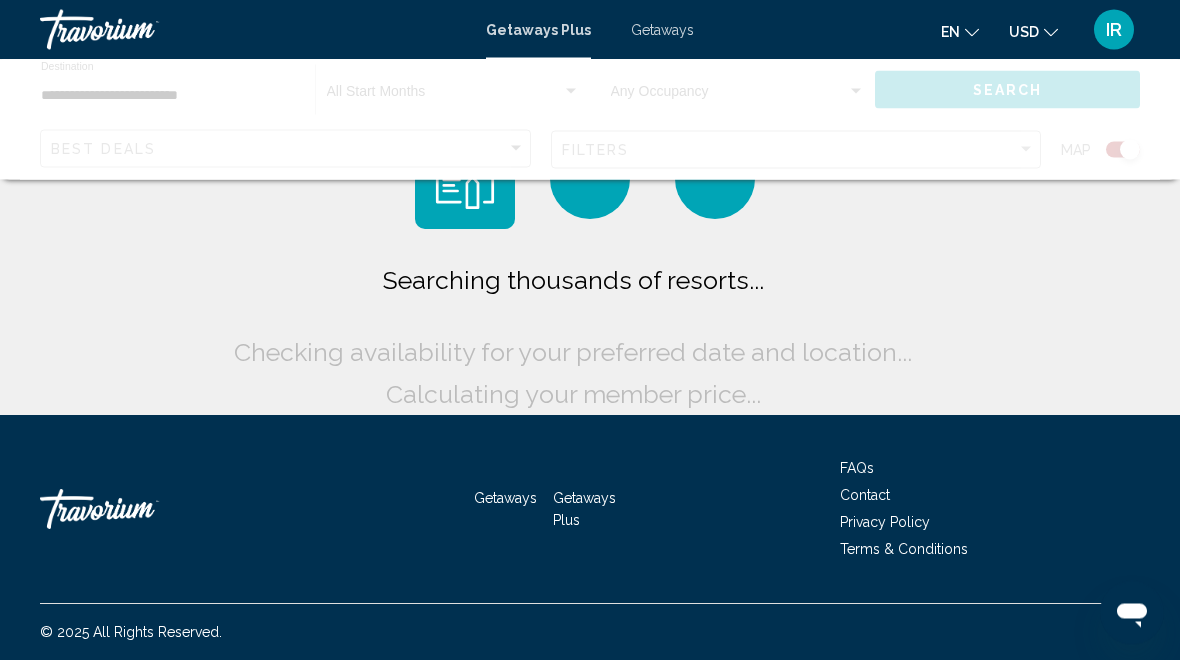 scroll, scrollTop: 0, scrollLeft: 0, axis: both 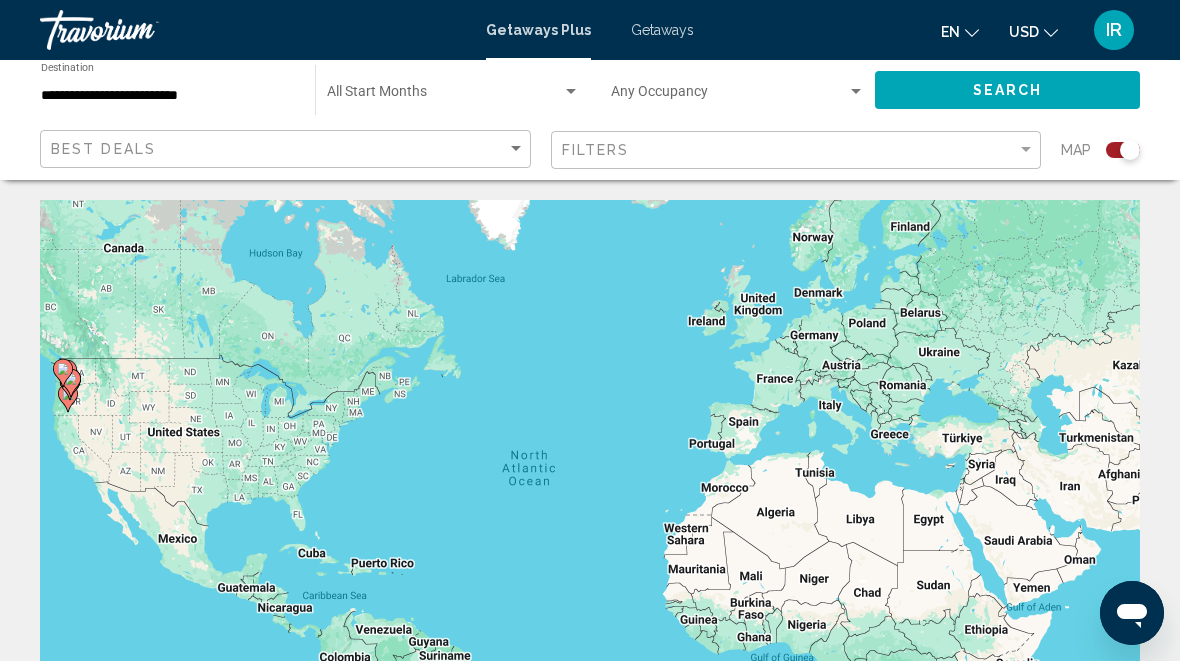 click on "**********" at bounding box center (168, 96) 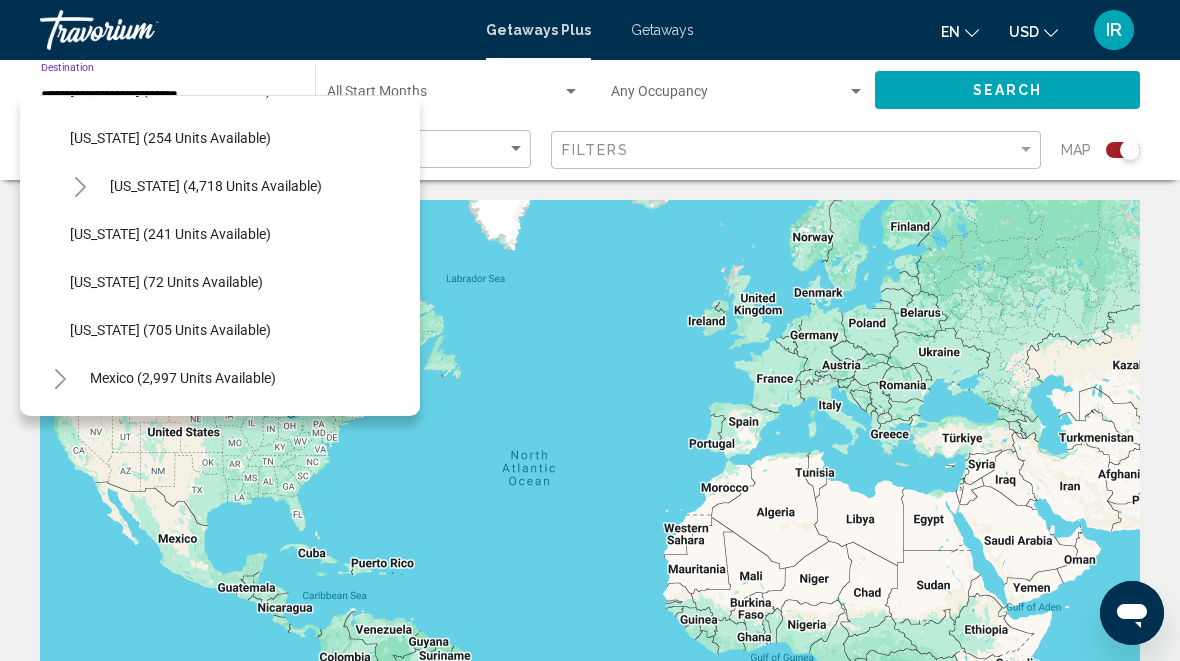 scroll, scrollTop: 1675, scrollLeft: 6, axis: both 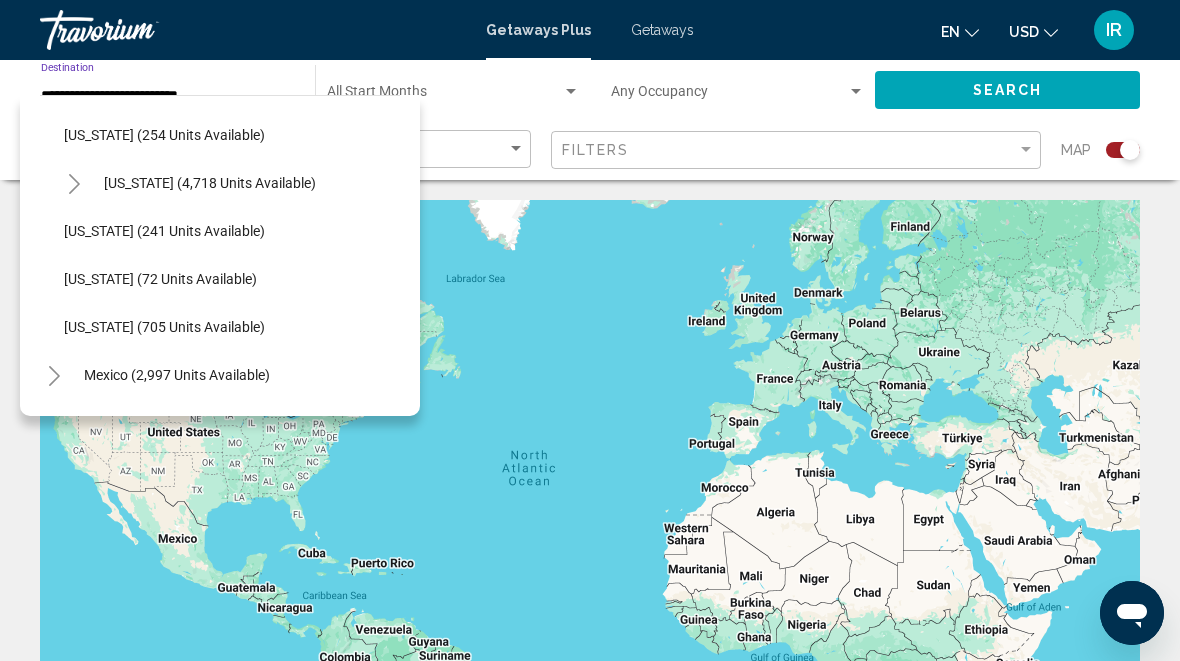 click on "[US_STATE] (241 units available)" 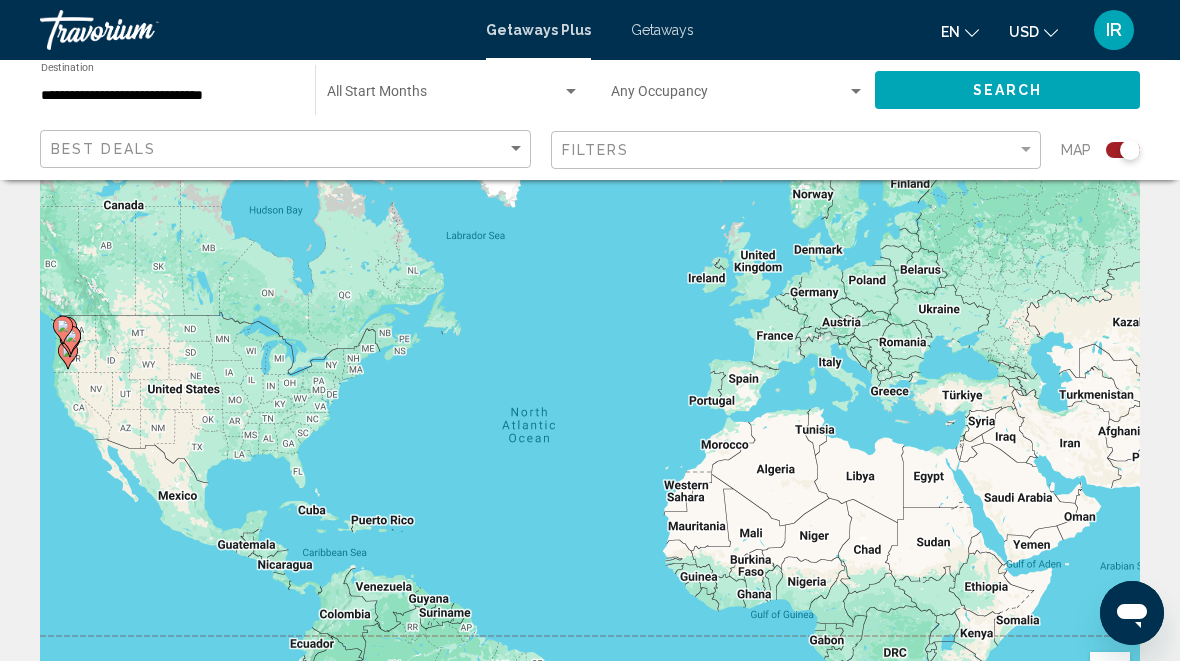 scroll, scrollTop: 0, scrollLeft: 0, axis: both 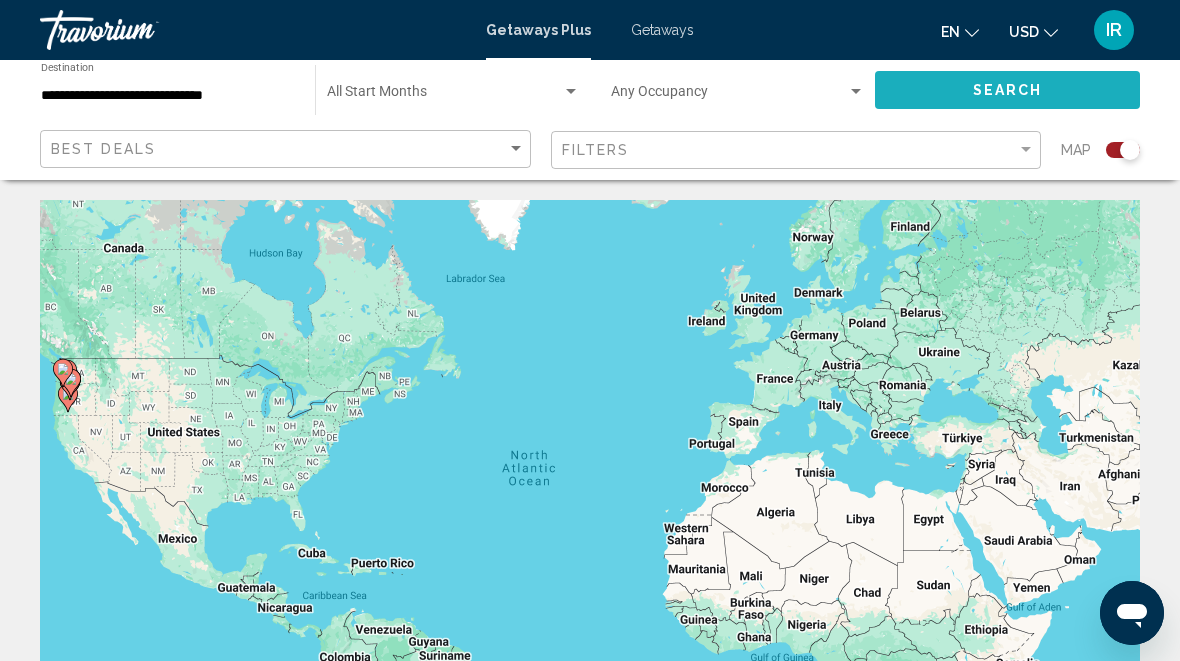 click on "Search" 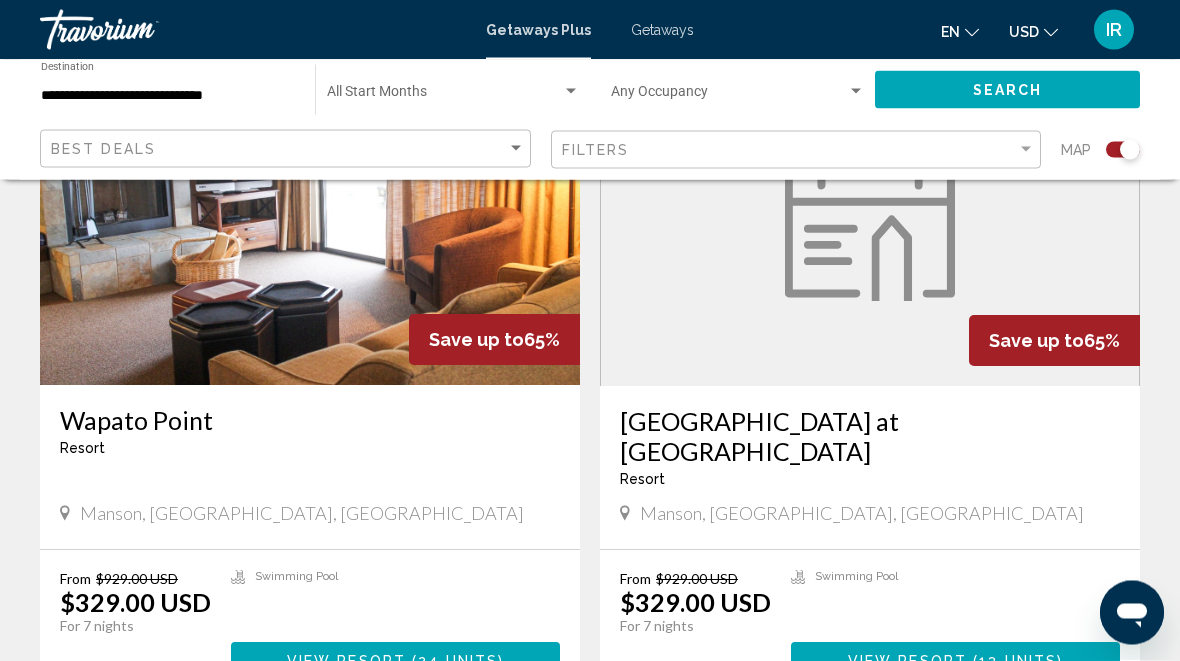 scroll, scrollTop: 4220, scrollLeft: 0, axis: vertical 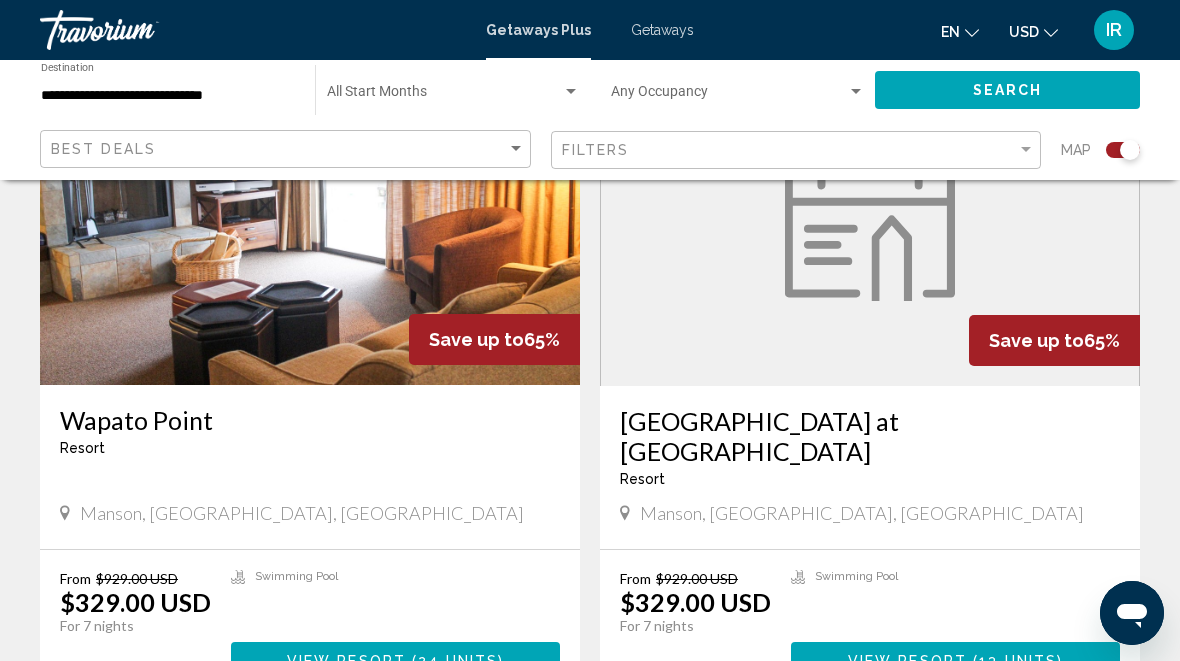 click on "2" at bounding box center (625, 759) 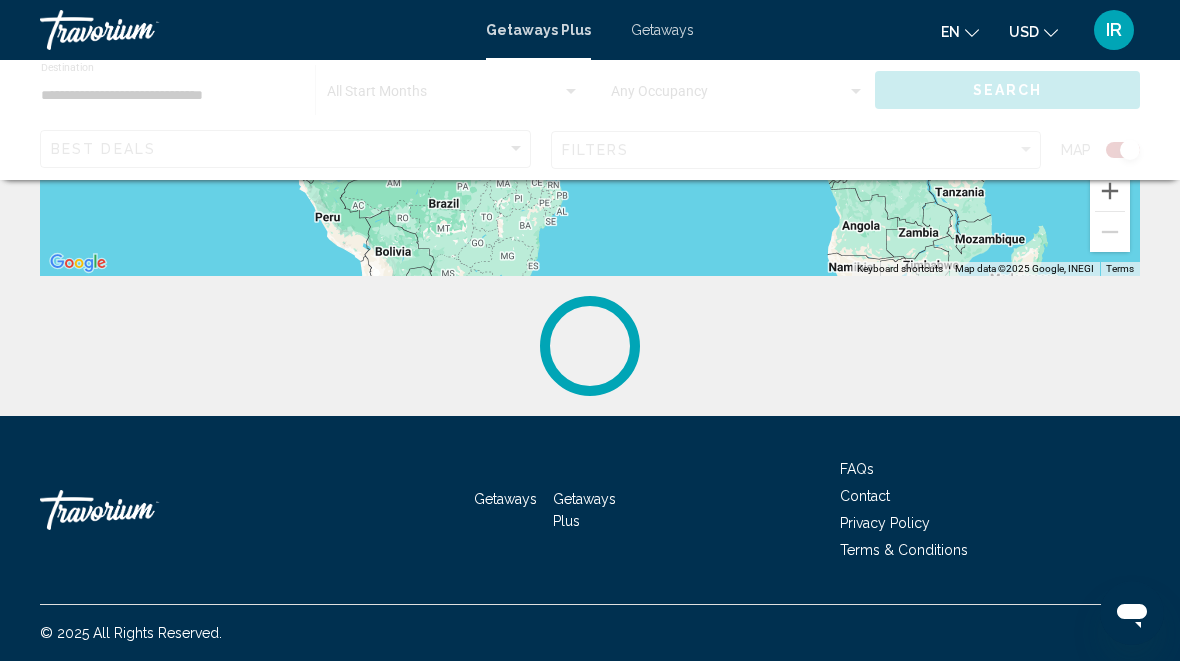 scroll, scrollTop: 0, scrollLeft: 0, axis: both 